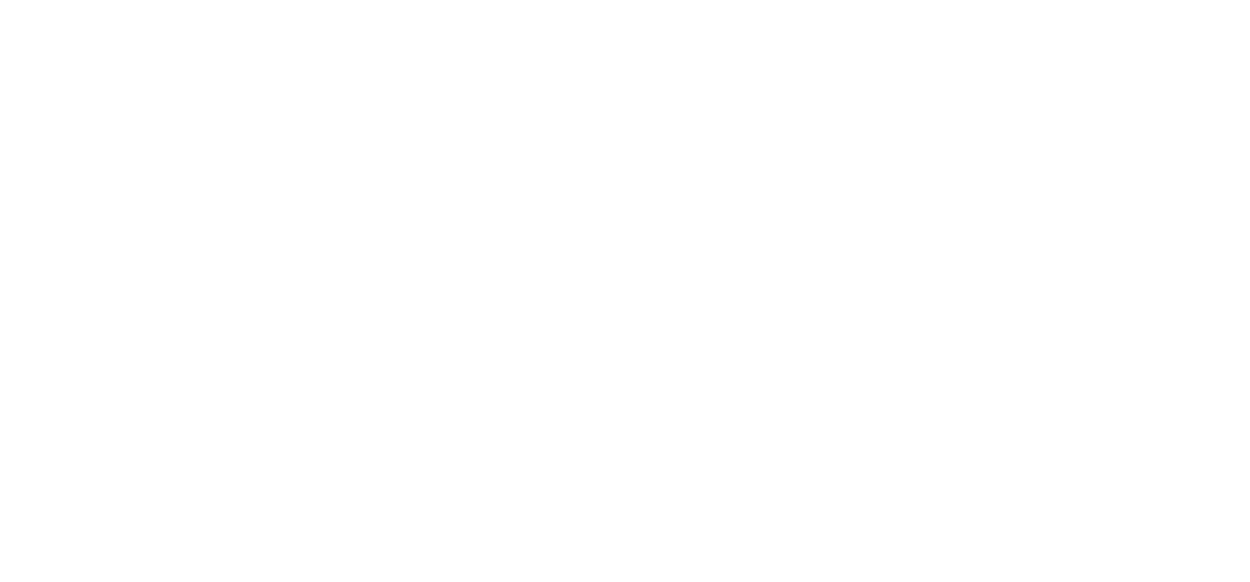 scroll, scrollTop: 0, scrollLeft: 0, axis: both 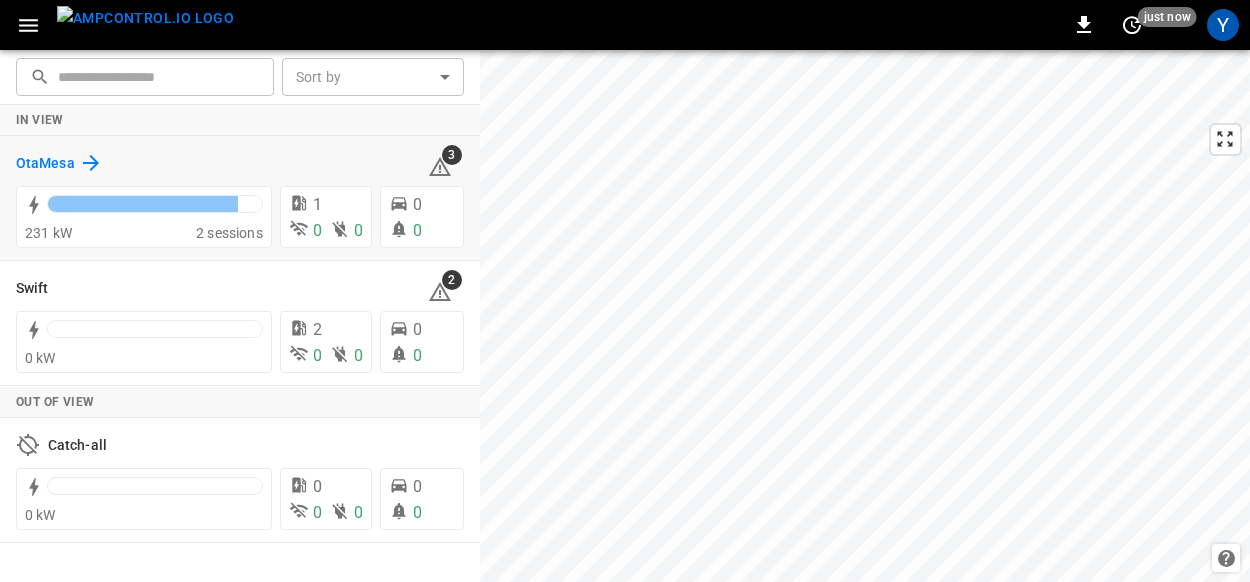 click on "OtaMesa" at bounding box center (45, 164) 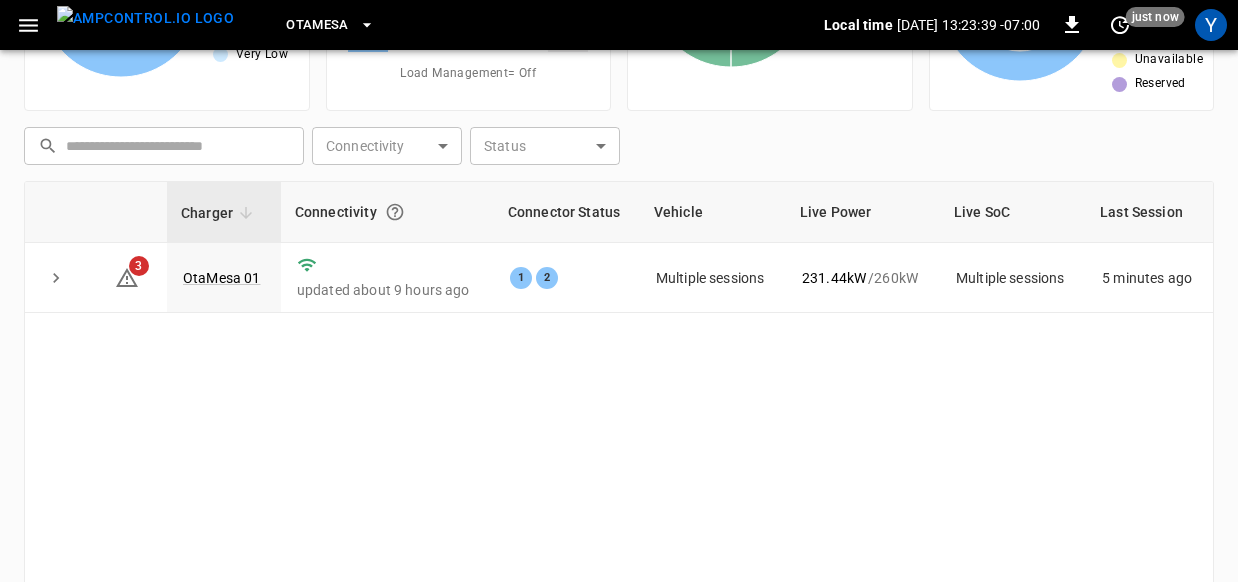 scroll, scrollTop: 300, scrollLeft: 0, axis: vertical 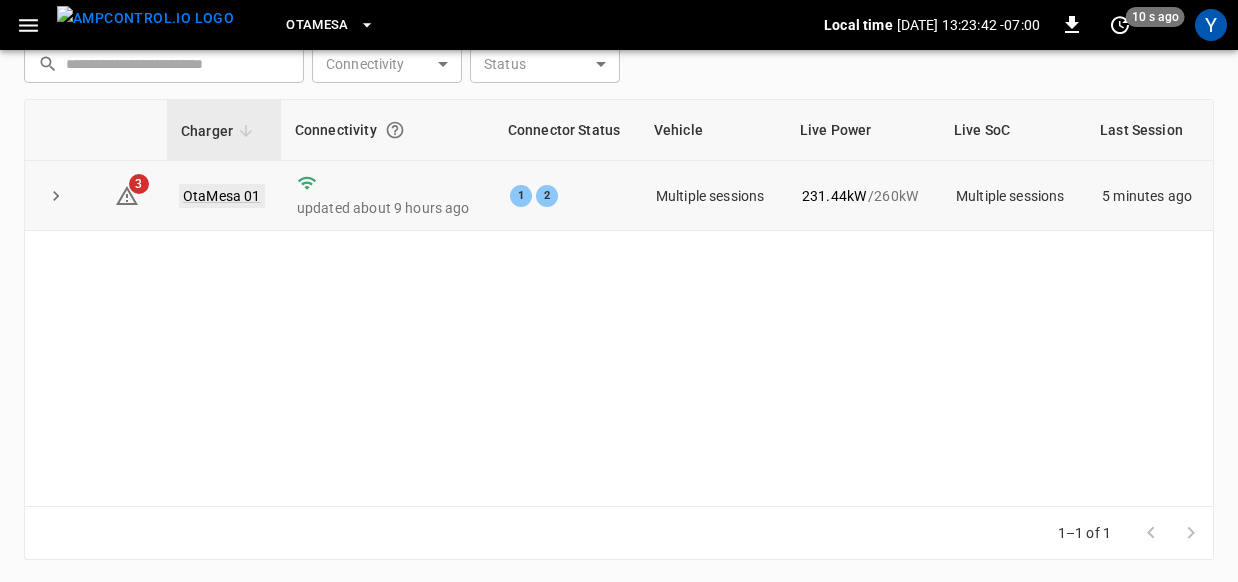 click on "OtaMesa 01" at bounding box center [222, 196] 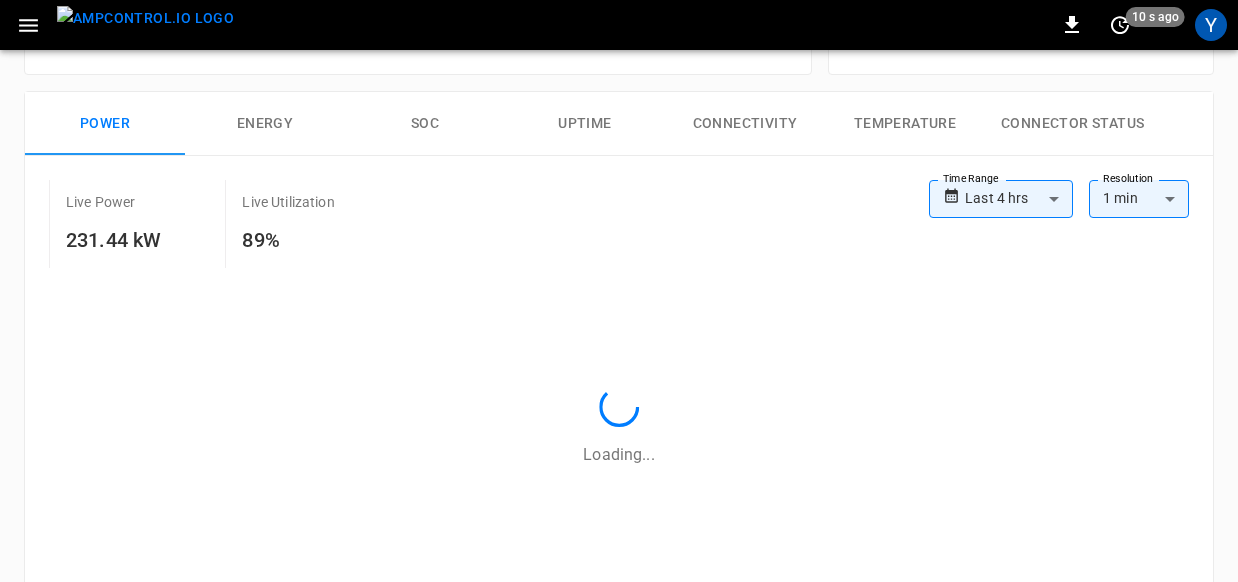 scroll, scrollTop: 0, scrollLeft: 0, axis: both 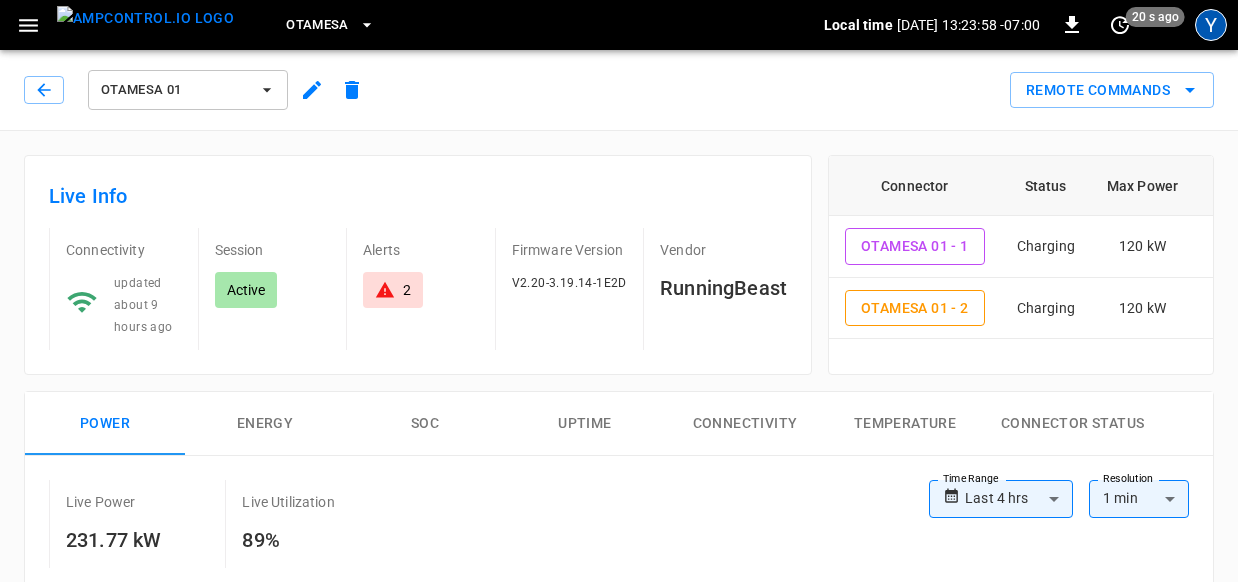 click on "Y" at bounding box center (1211, 25) 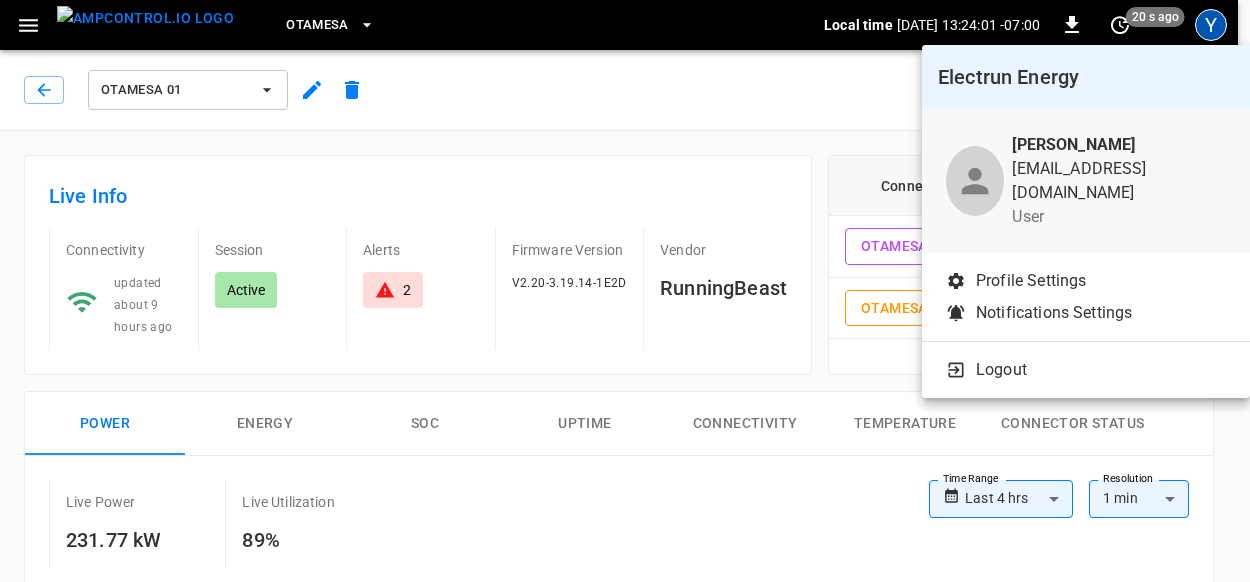 click on "Profile Settings" at bounding box center [1086, 281] 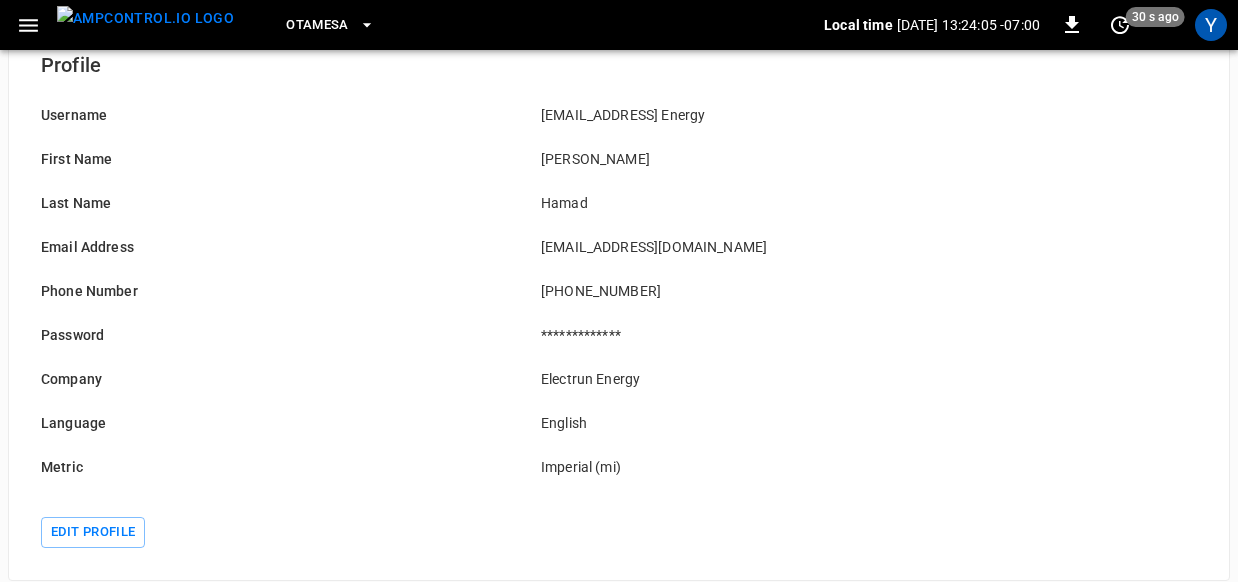 scroll, scrollTop: 47, scrollLeft: 0, axis: vertical 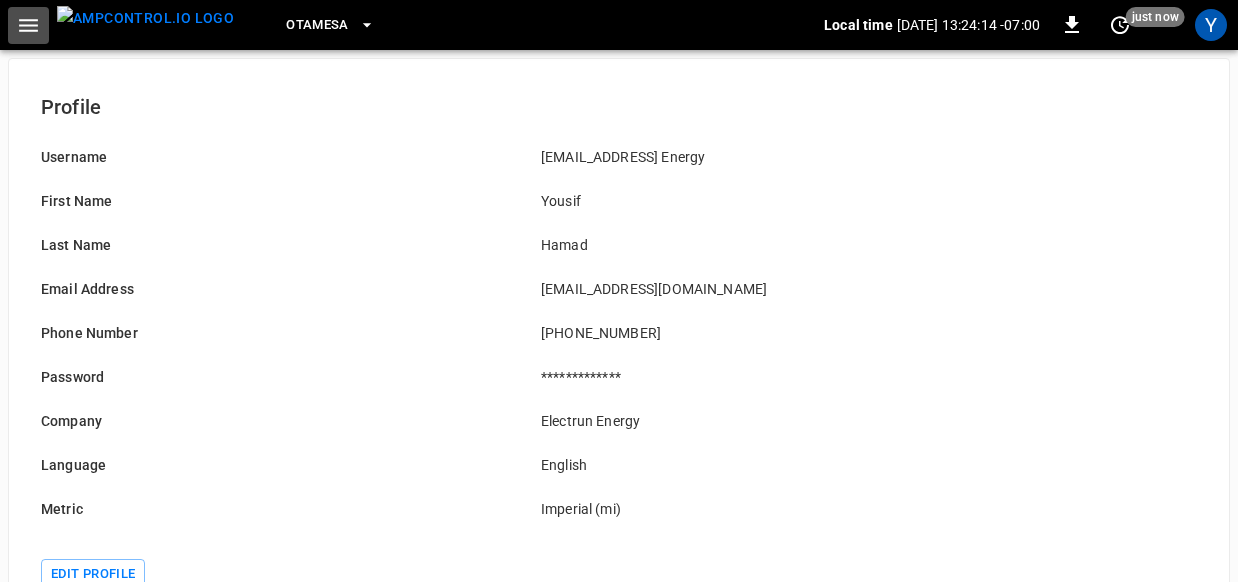 click 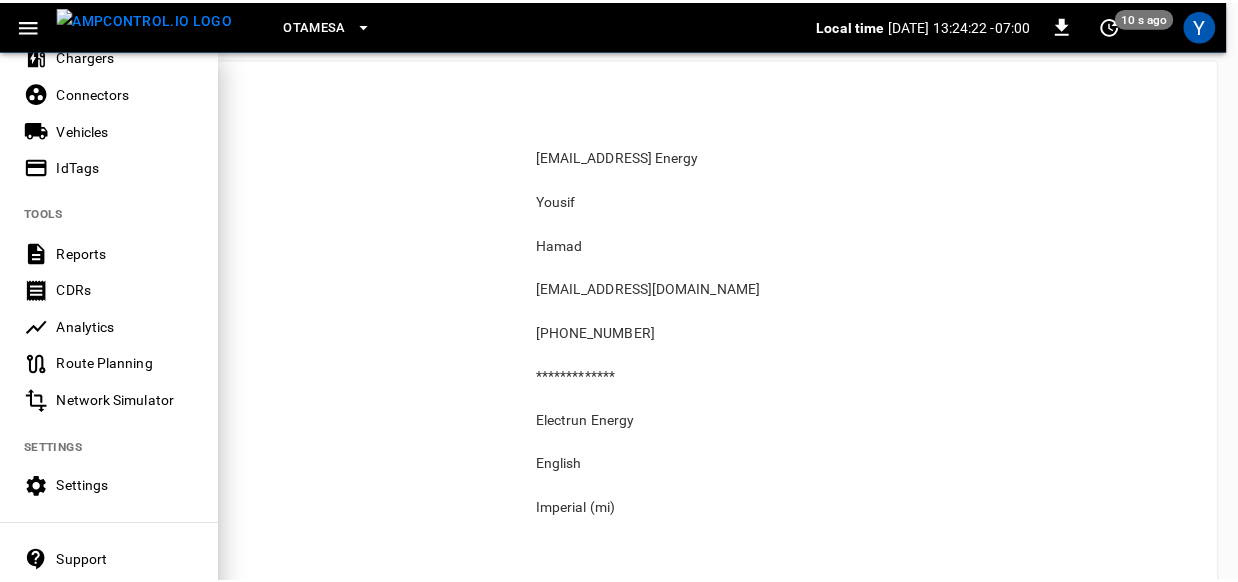 scroll, scrollTop: 500, scrollLeft: 0, axis: vertical 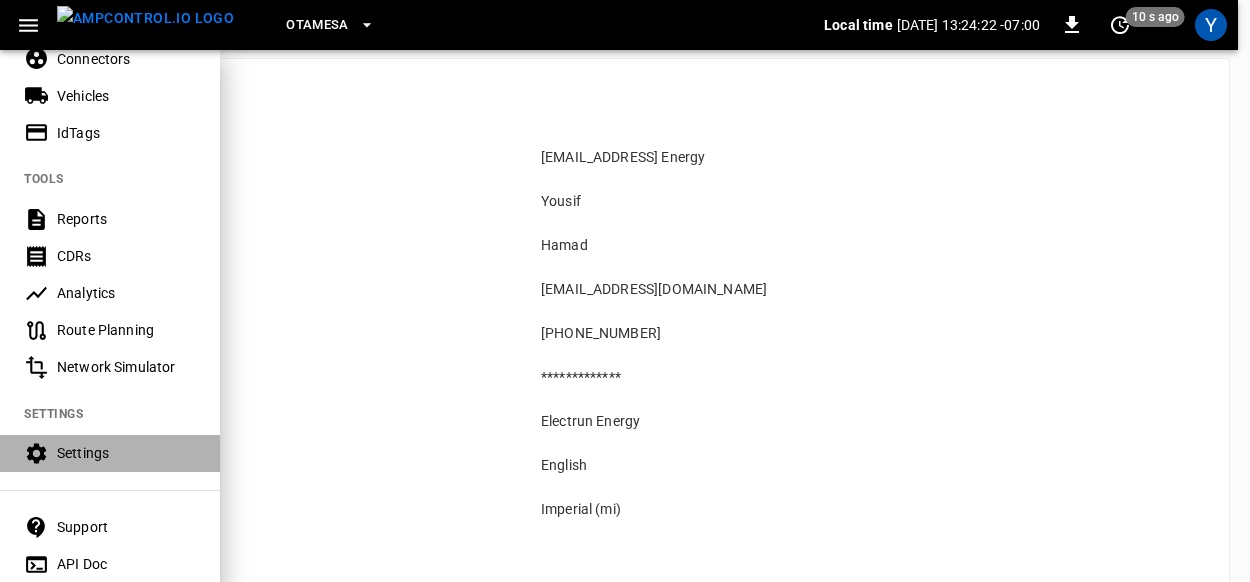 click on "Settings" at bounding box center [110, 453] 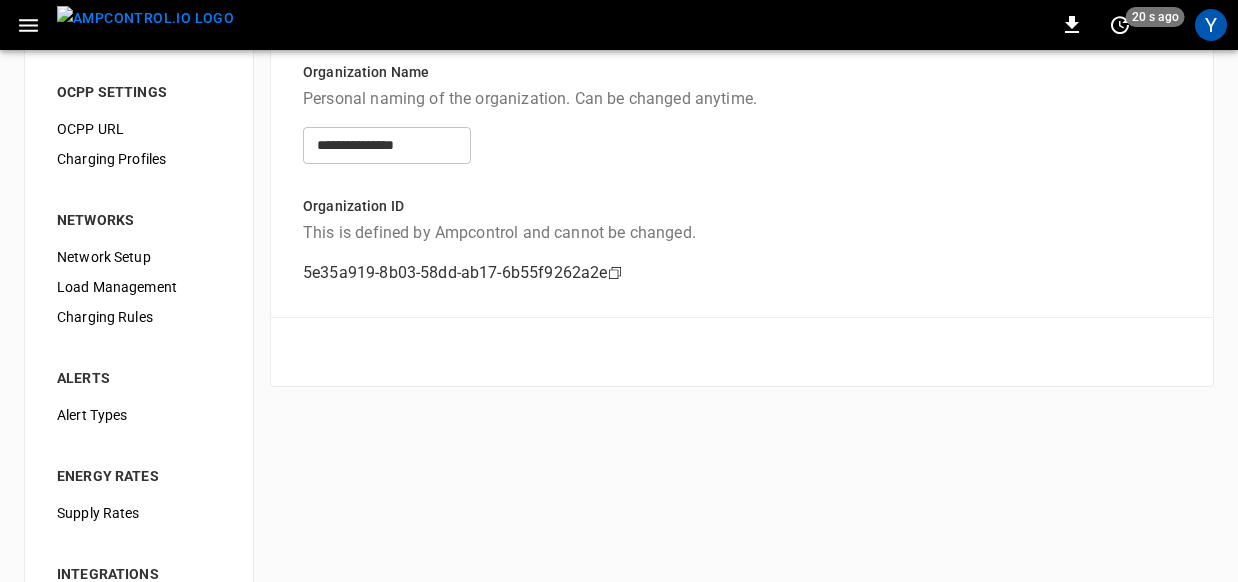 scroll, scrollTop: 0, scrollLeft: 0, axis: both 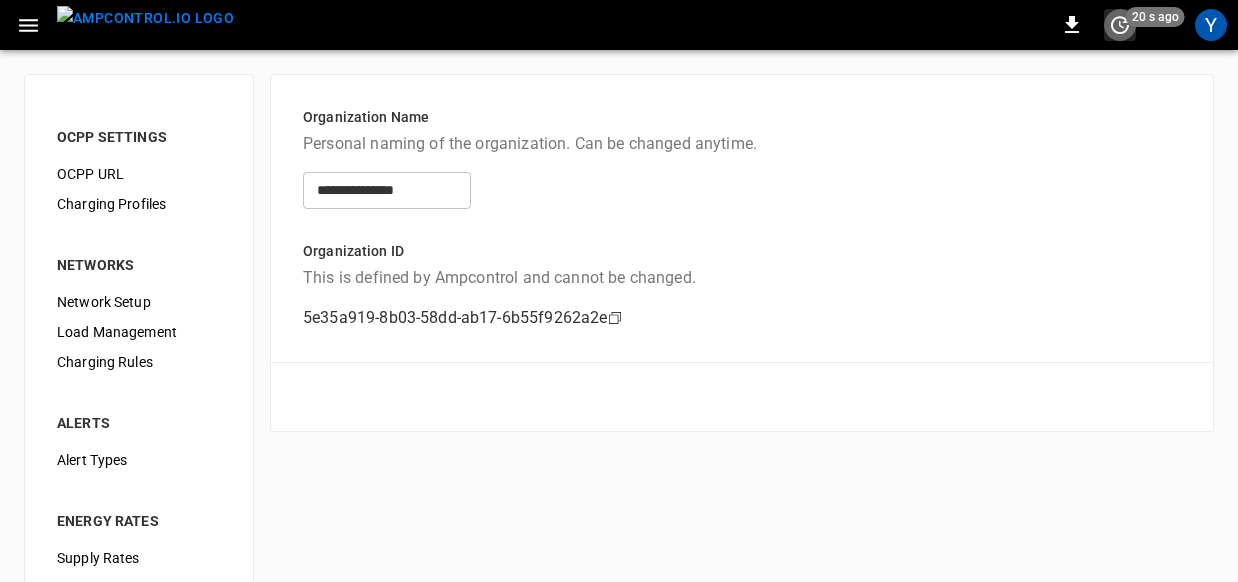 click 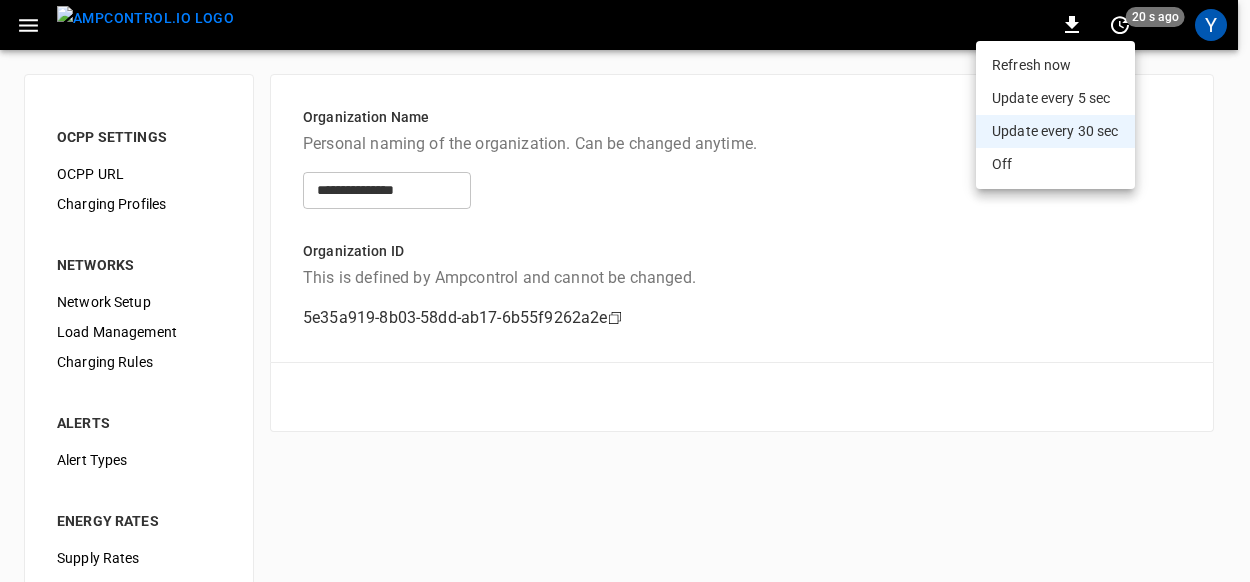 click at bounding box center (625, 291) 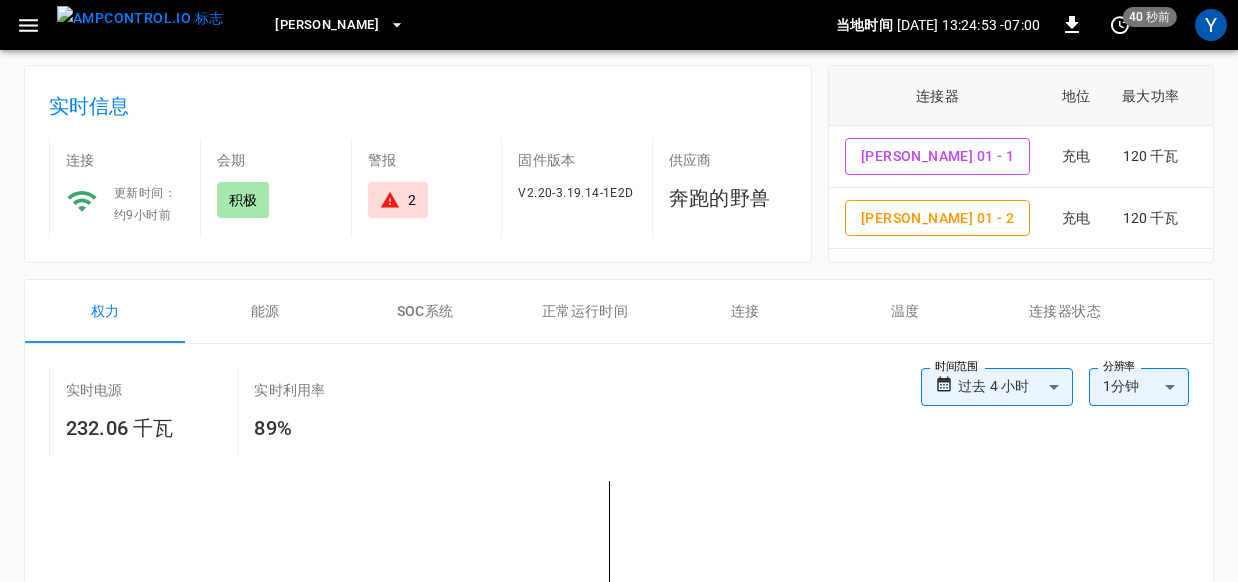 scroll, scrollTop: 0, scrollLeft: 0, axis: both 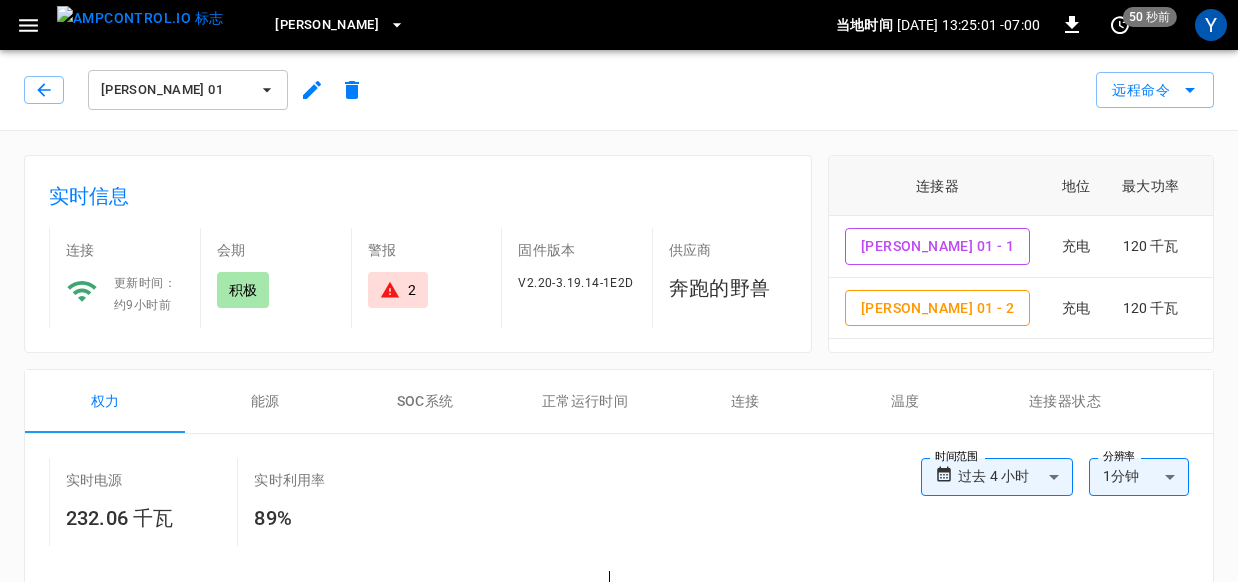 drag, startPoint x: 864, startPoint y: 71, endPoint x: 606, endPoint y: 95, distance: 259.11386 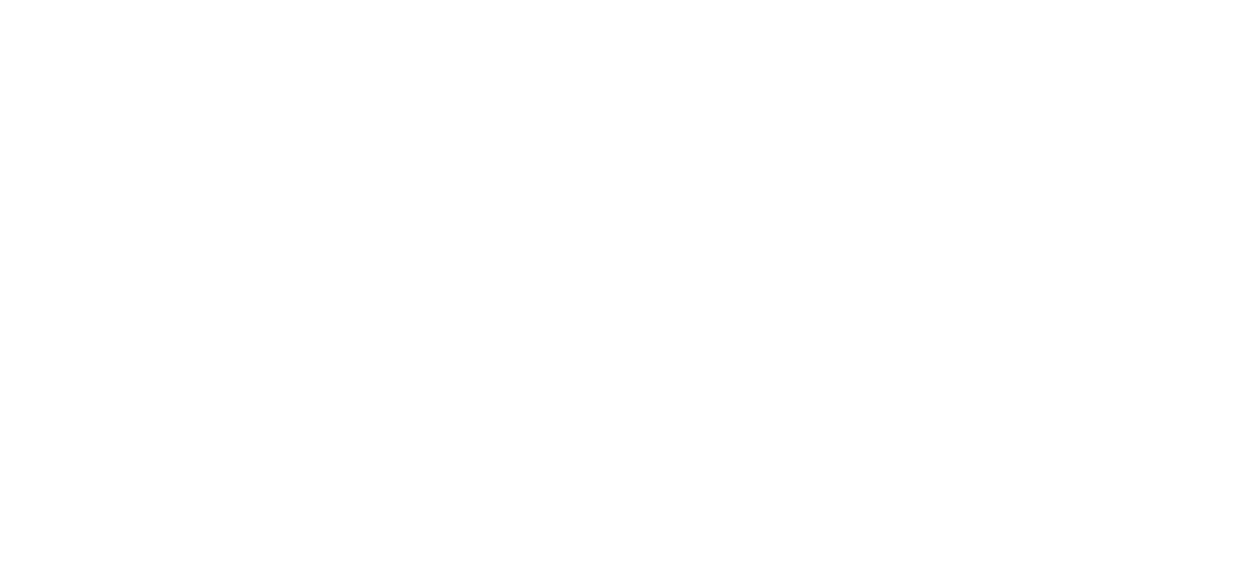 scroll, scrollTop: 0, scrollLeft: 0, axis: both 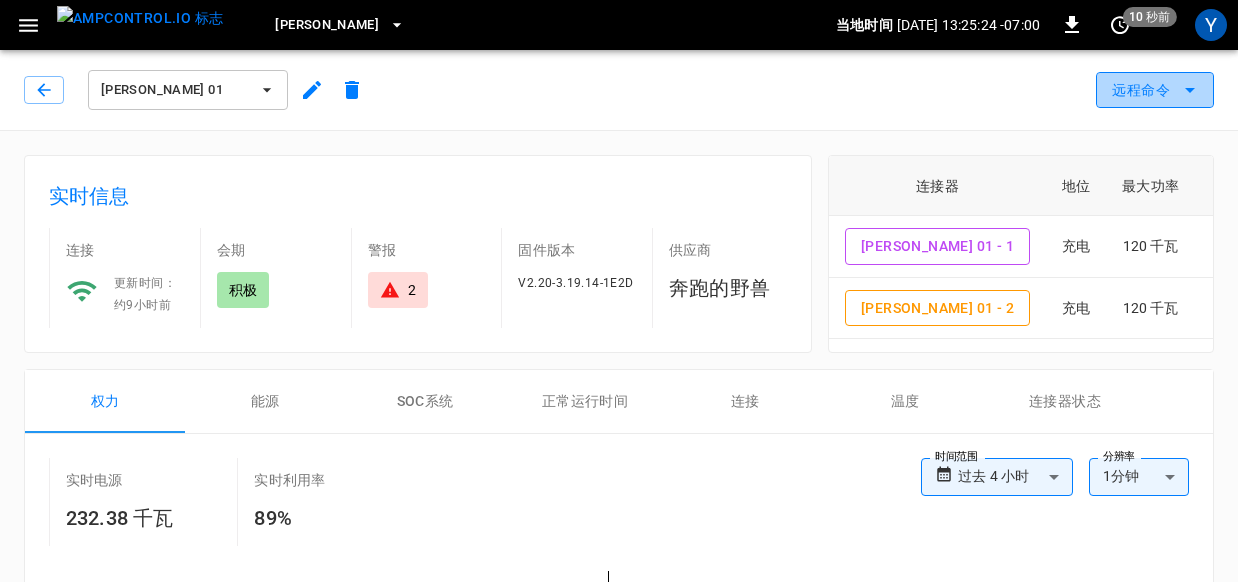 click 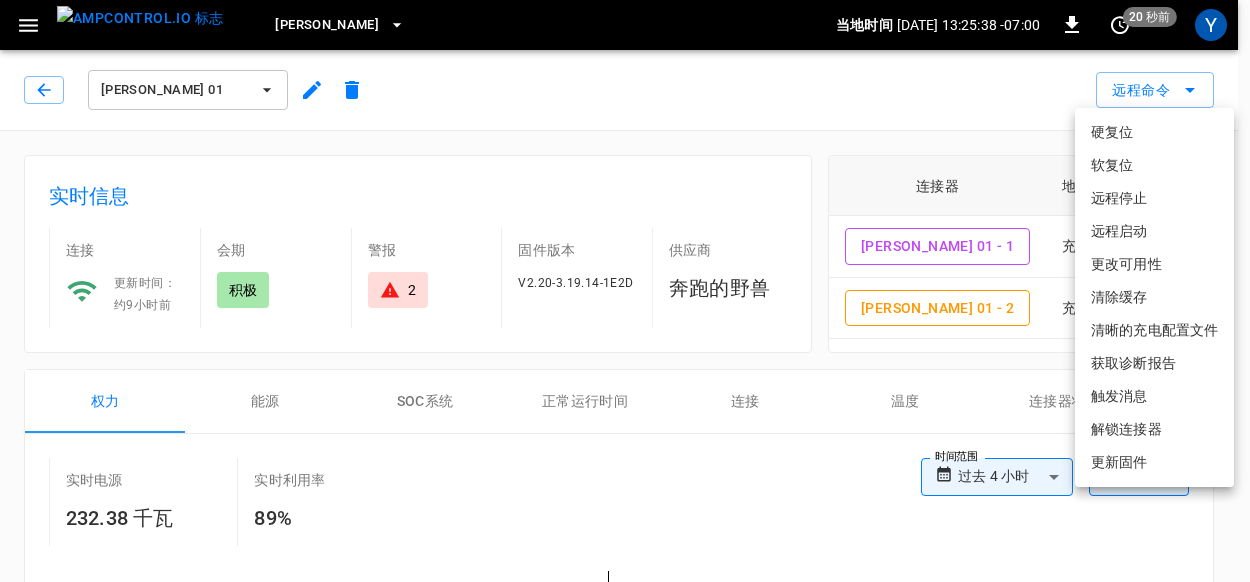 click at bounding box center [625, 291] 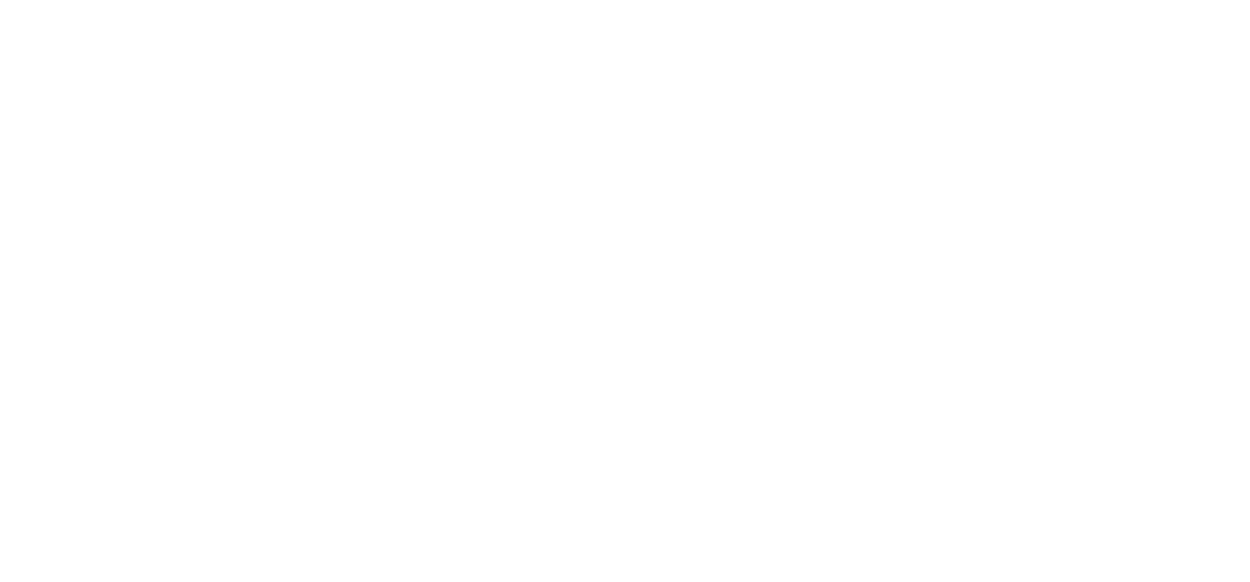 scroll, scrollTop: 0, scrollLeft: 0, axis: both 